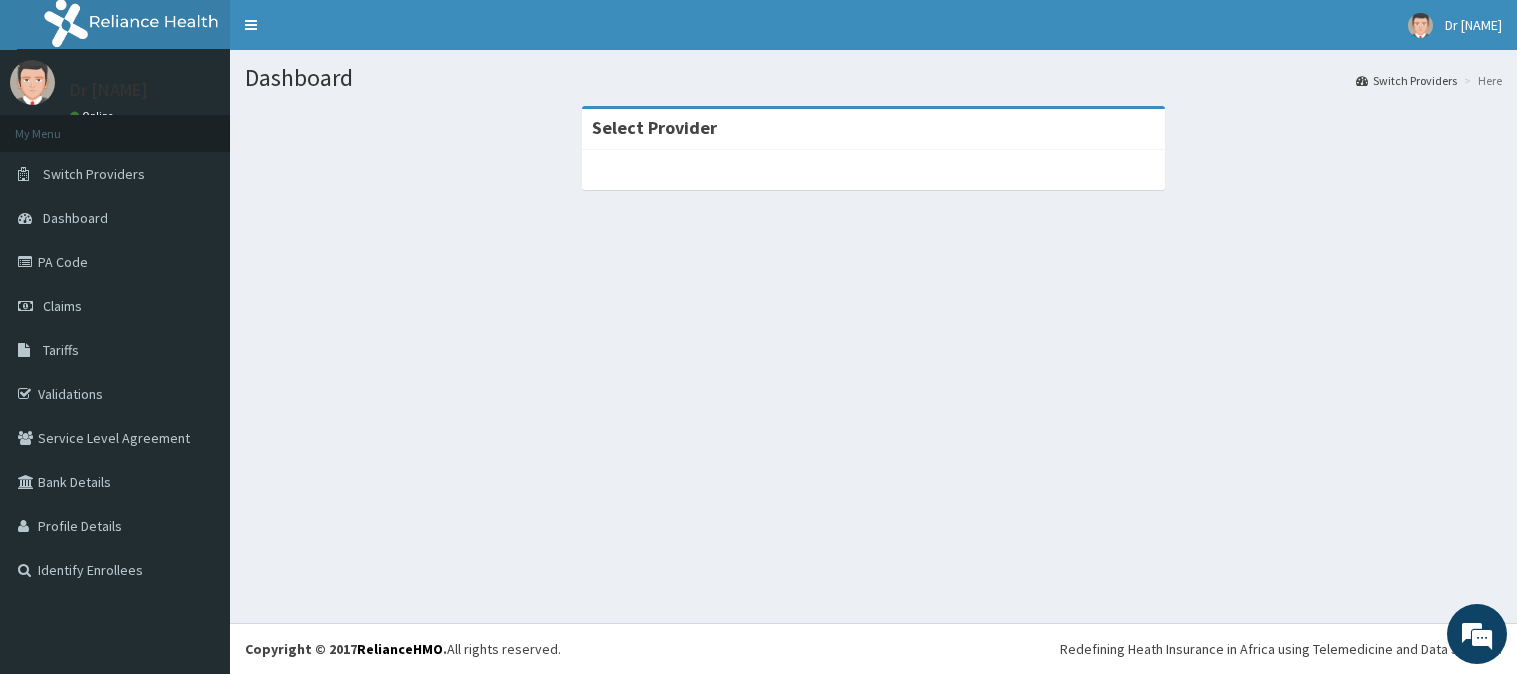scroll, scrollTop: 0, scrollLeft: 0, axis: both 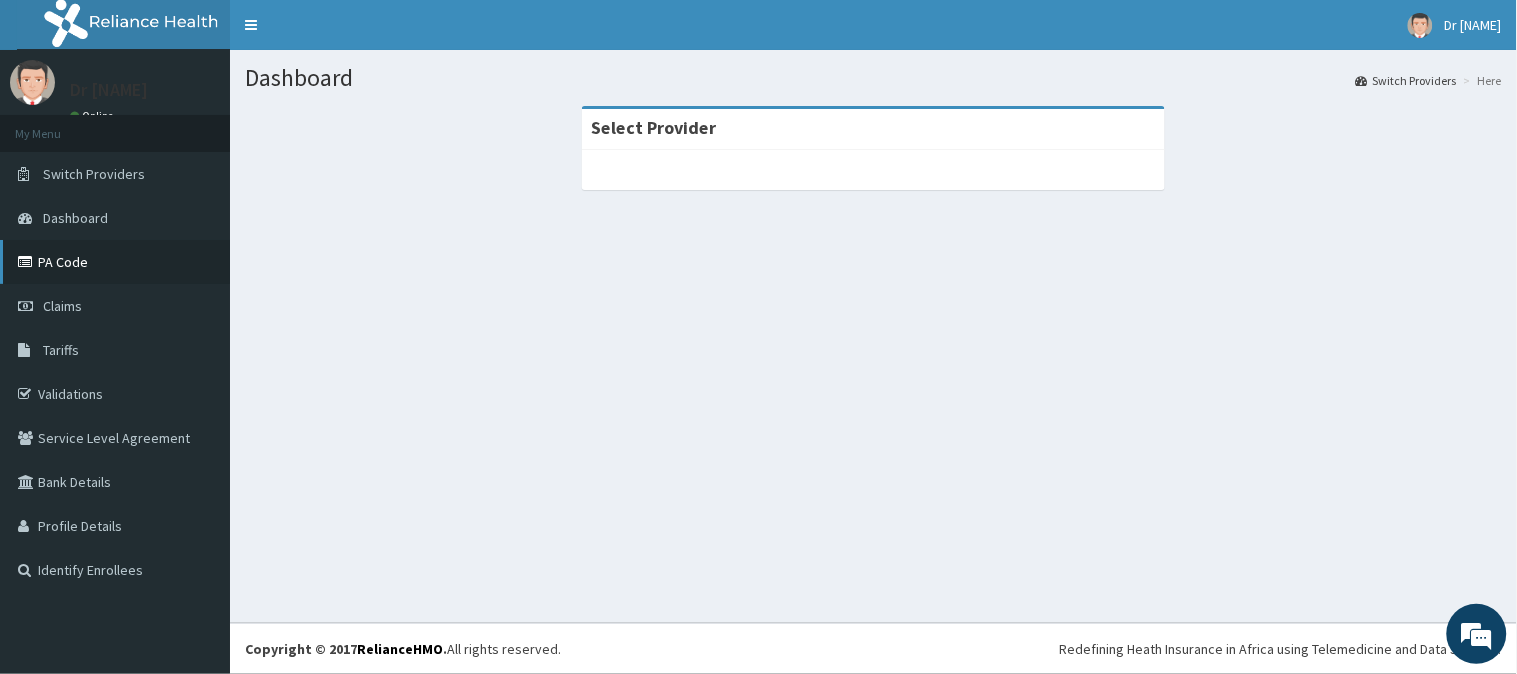 click on "PA Code" at bounding box center (115, 262) 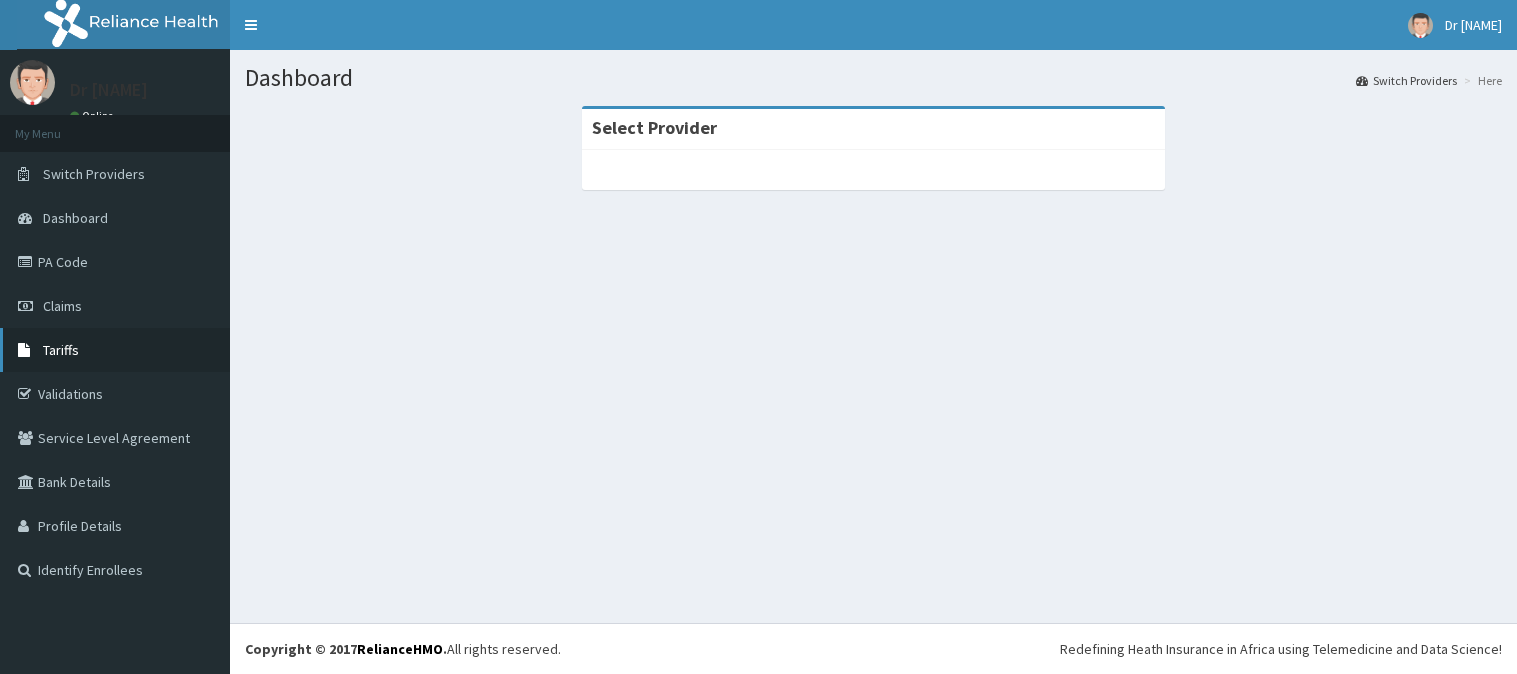 scroll, scrollTop: 0, scrollLeft: 0, axis: both 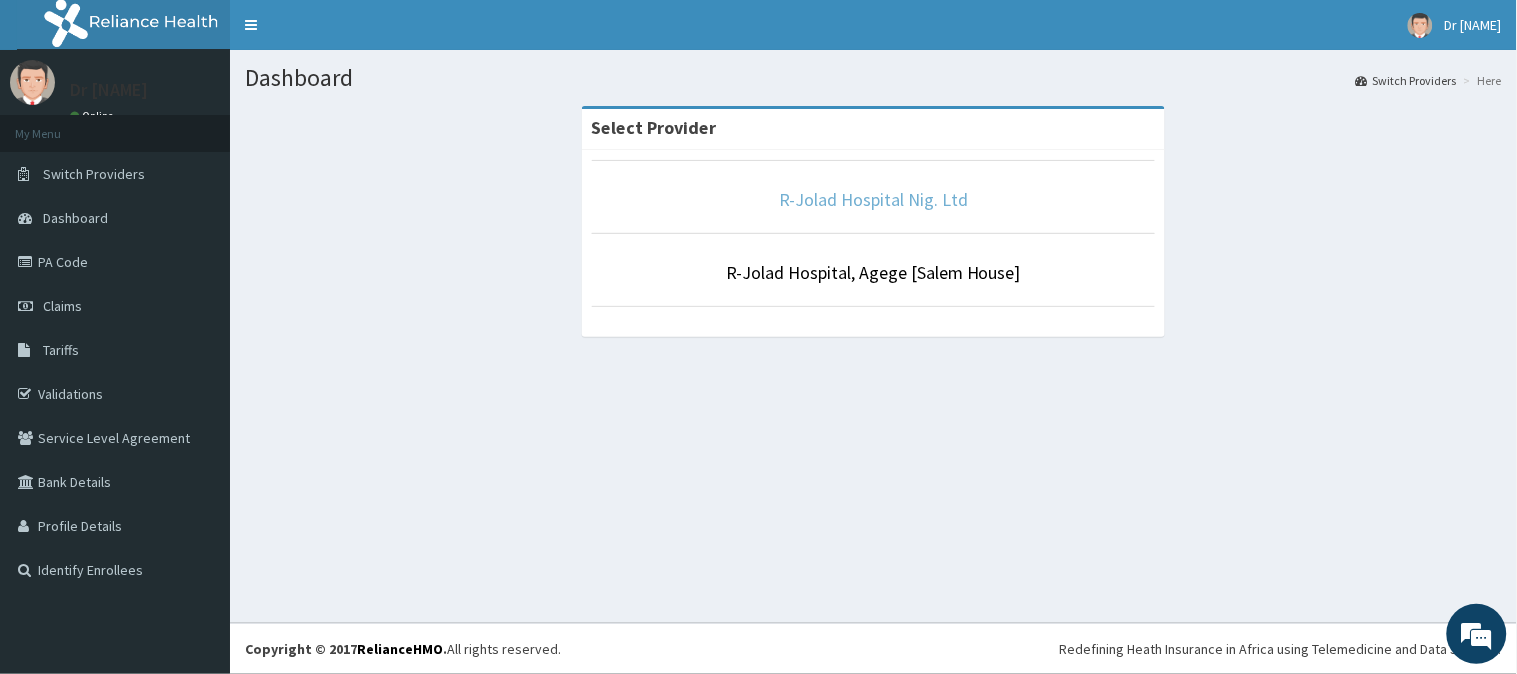 click on "R-Jolad Hospital Nig. Ltd" at bounding box center (873, 199) 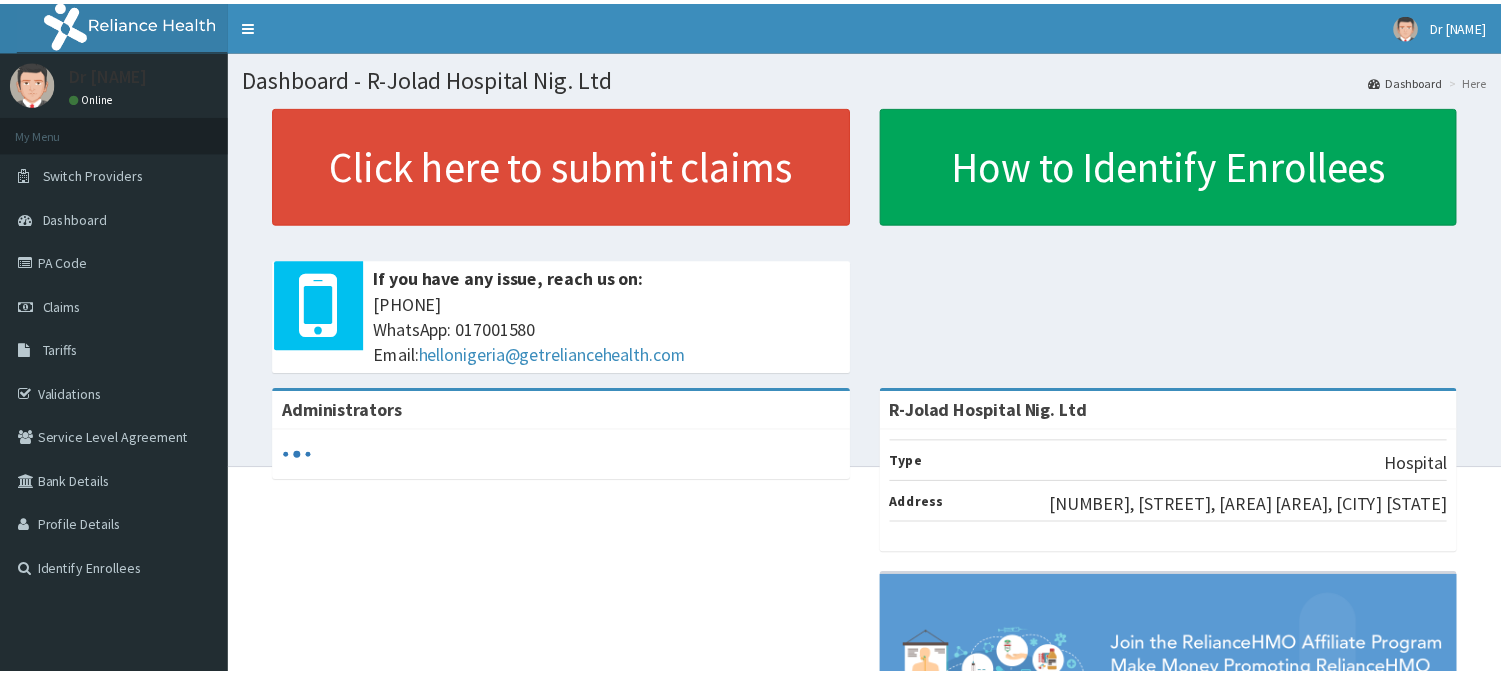 scroll, scrollTop: 0, scrollLeft: 0, axis: both 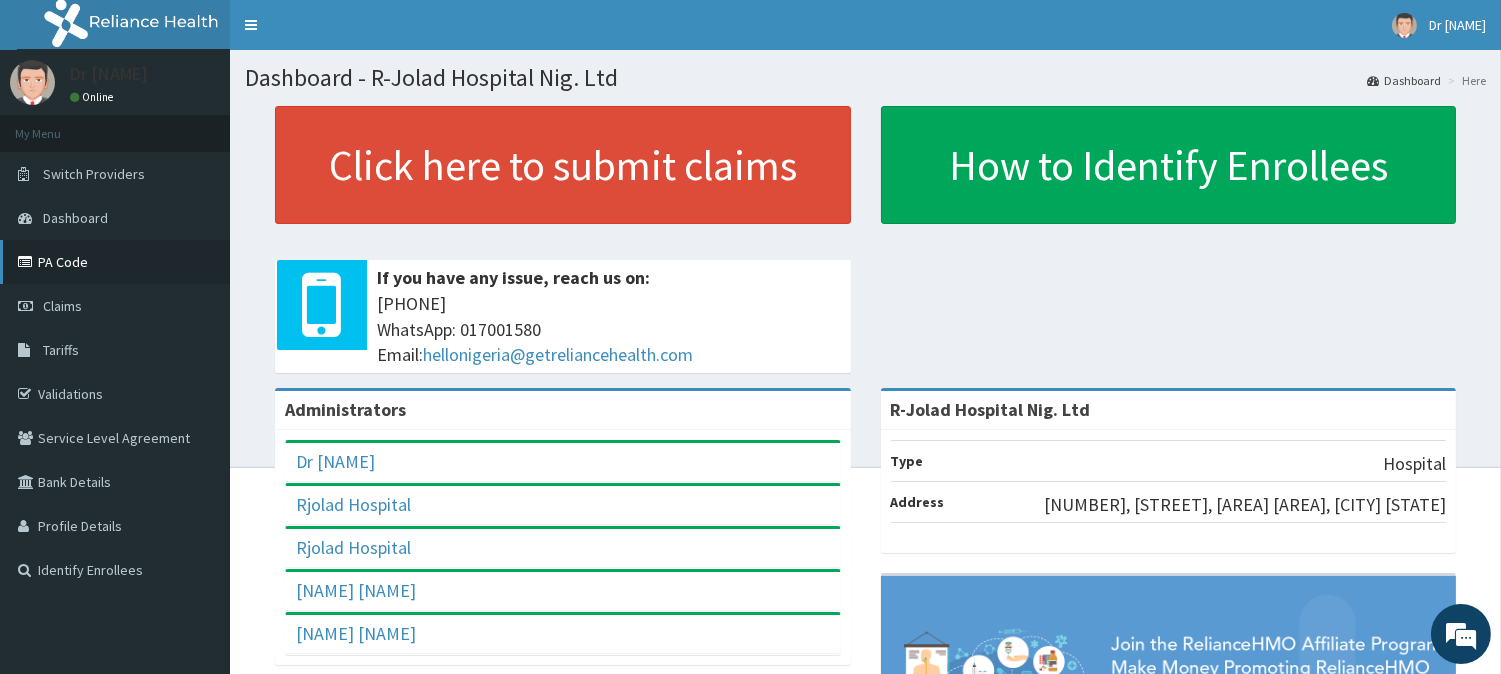 click on "PA Code" at bounding box center [115, 262] 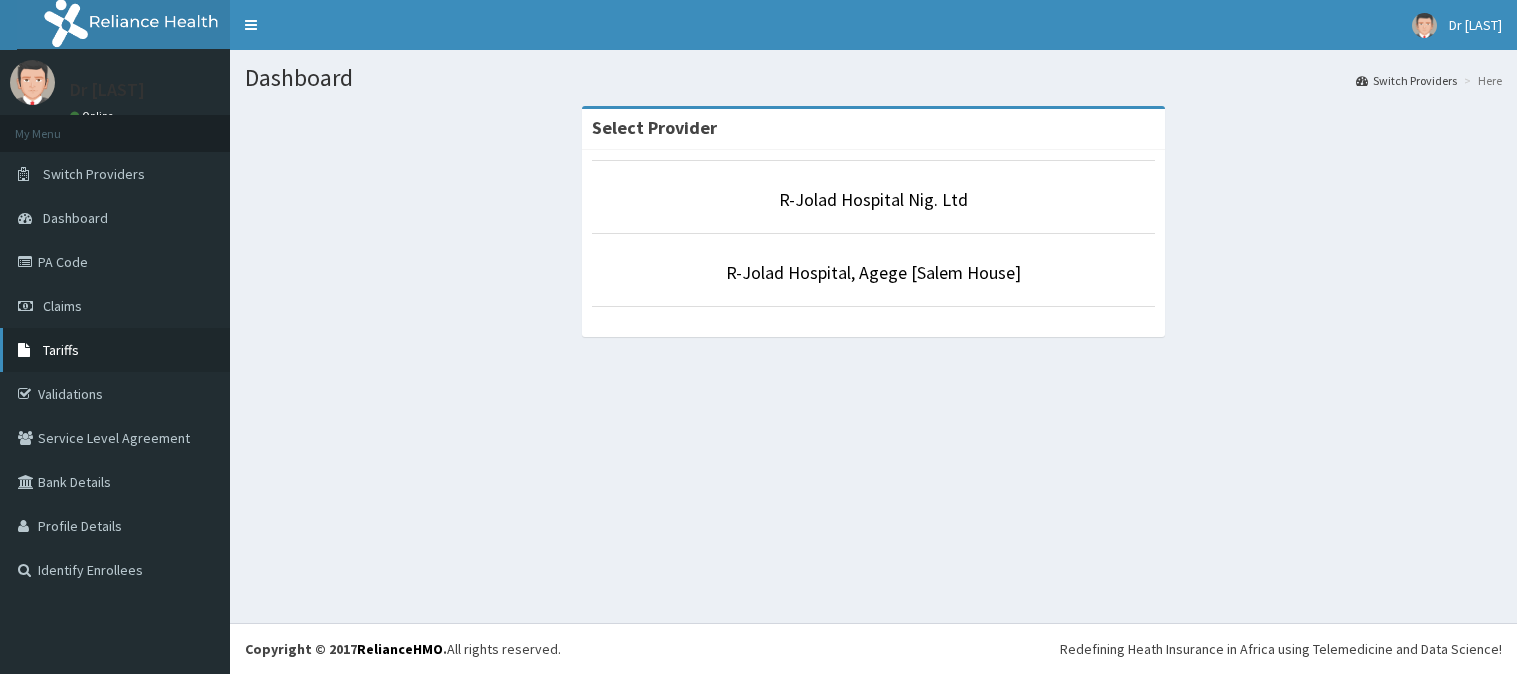 scroll, scrollTop: 0, scrollLeft: 0, axis: both 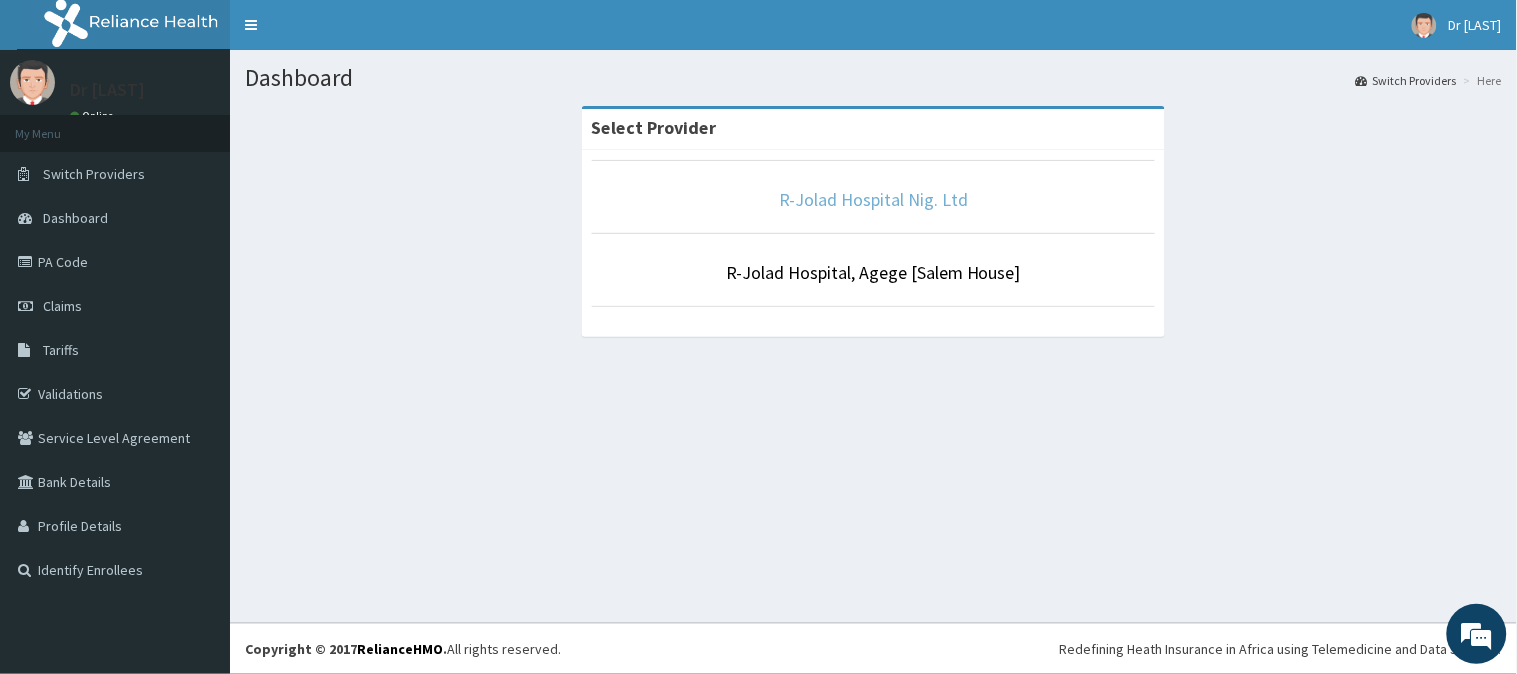 click on "R-Jolad Hospital Nig. Ltd" at bounding box center (873, 199) 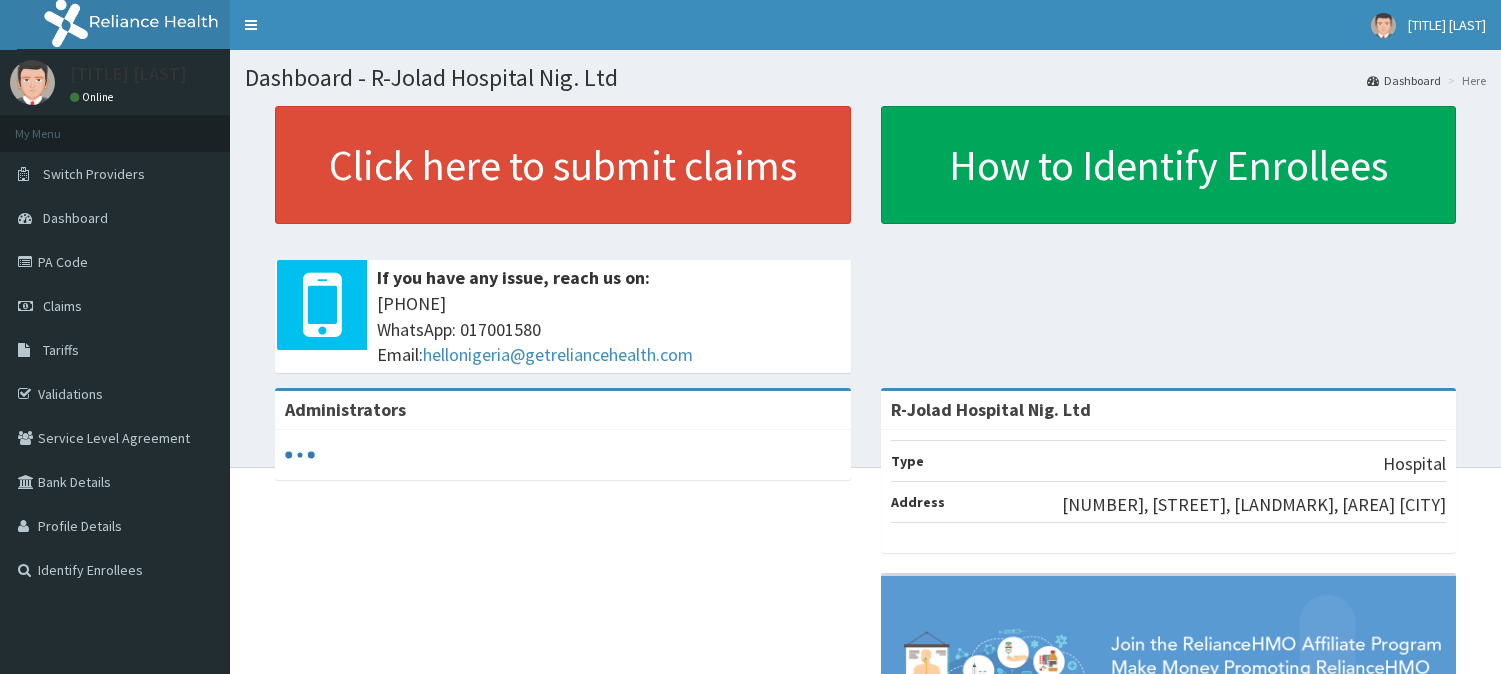 scroll, scrollTop: 0, scrollLeft: 0, axis: both 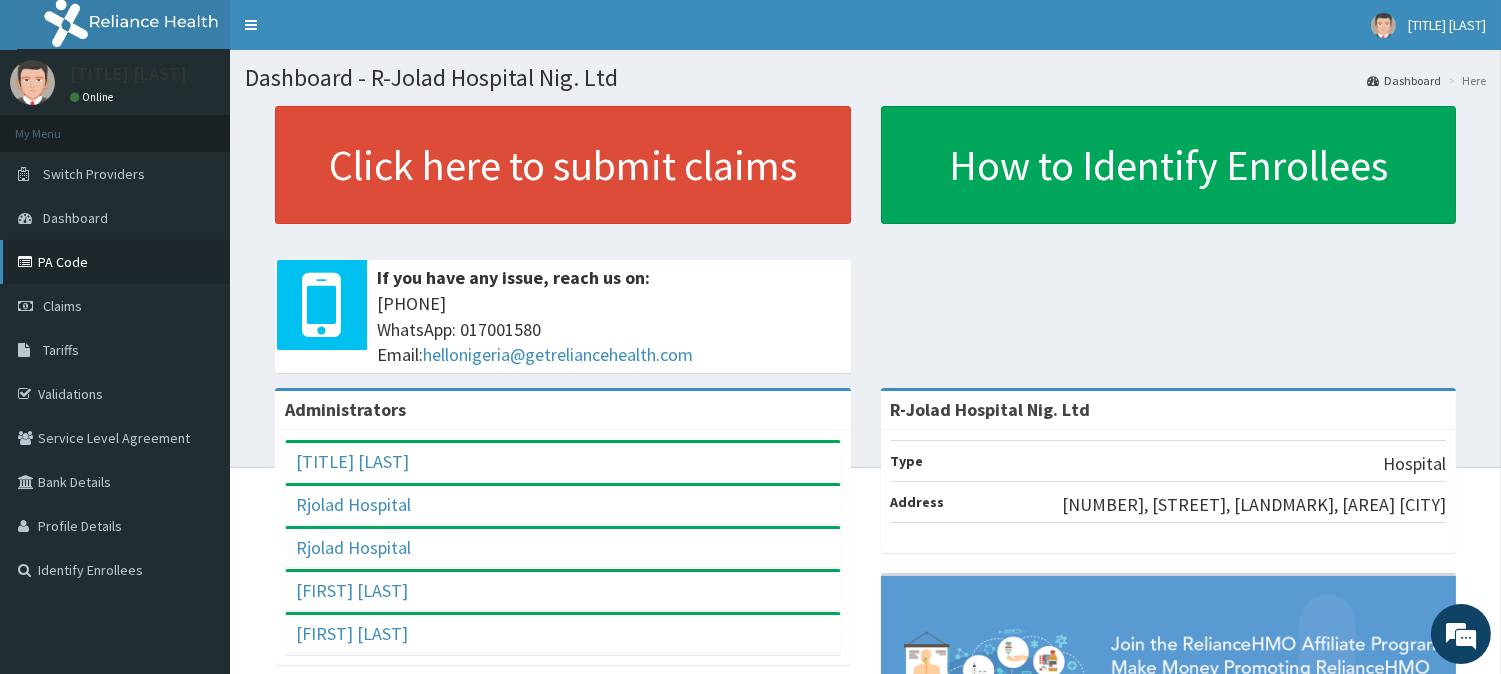 click on "PA Code" at bounding box center (115, 262) 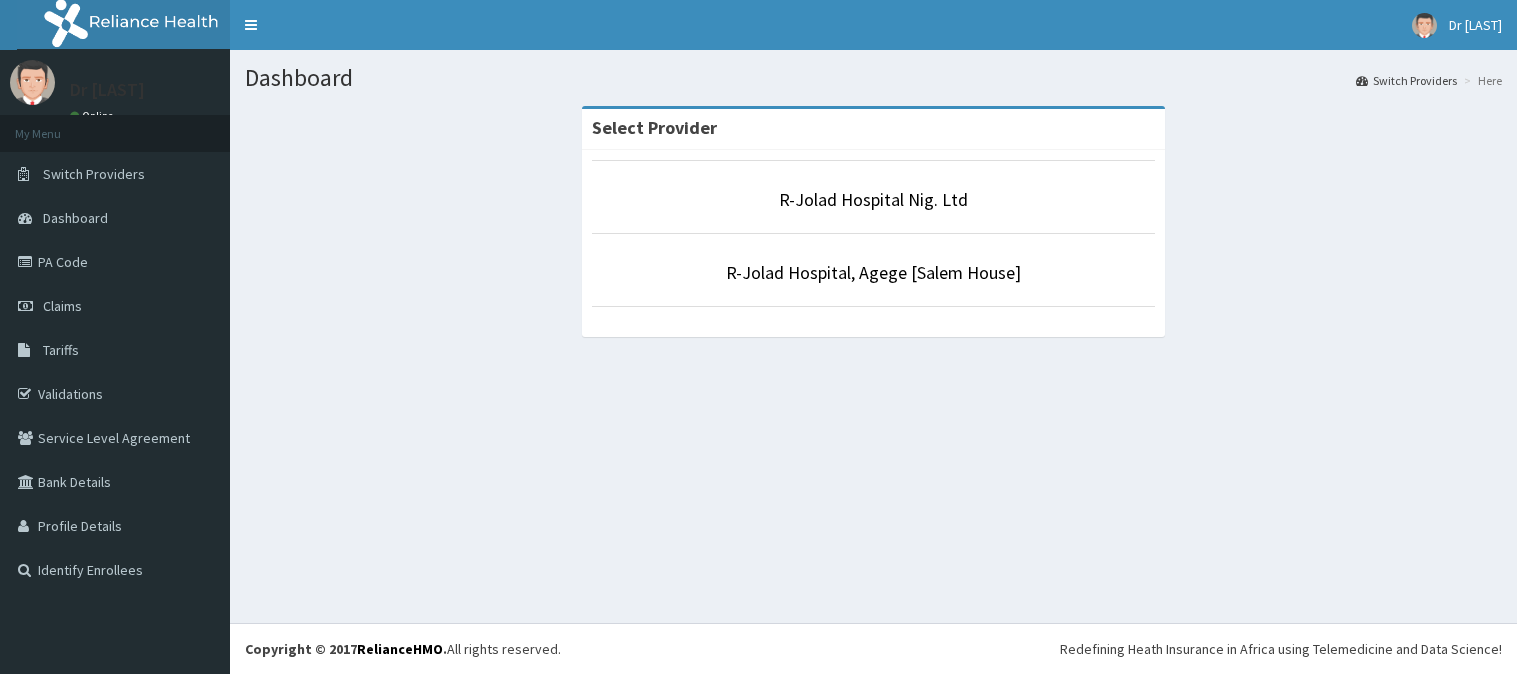 scroll, scrollTop: 0, scrollLeft: 0, axis: both 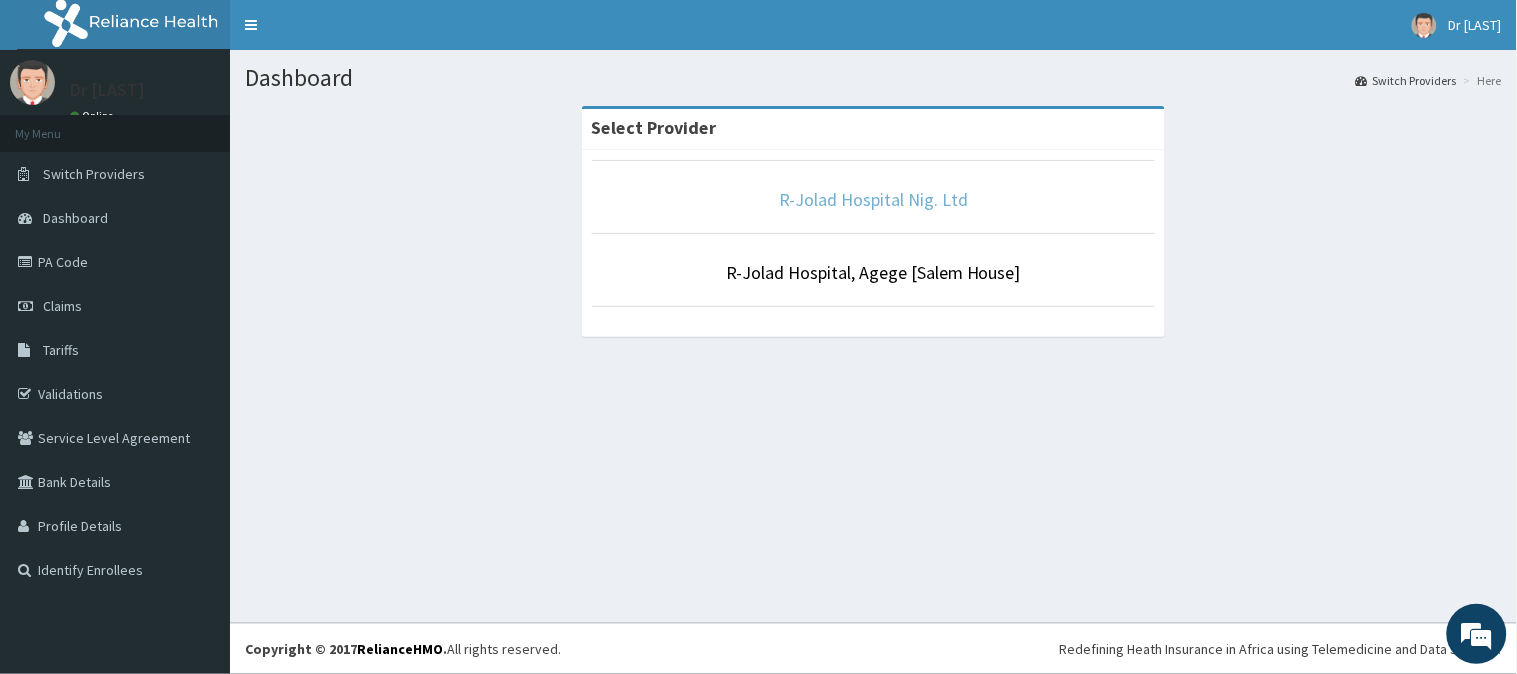 click on "R-Jolad Hospital Nig. Ltd" at bounding box center [873, 199] 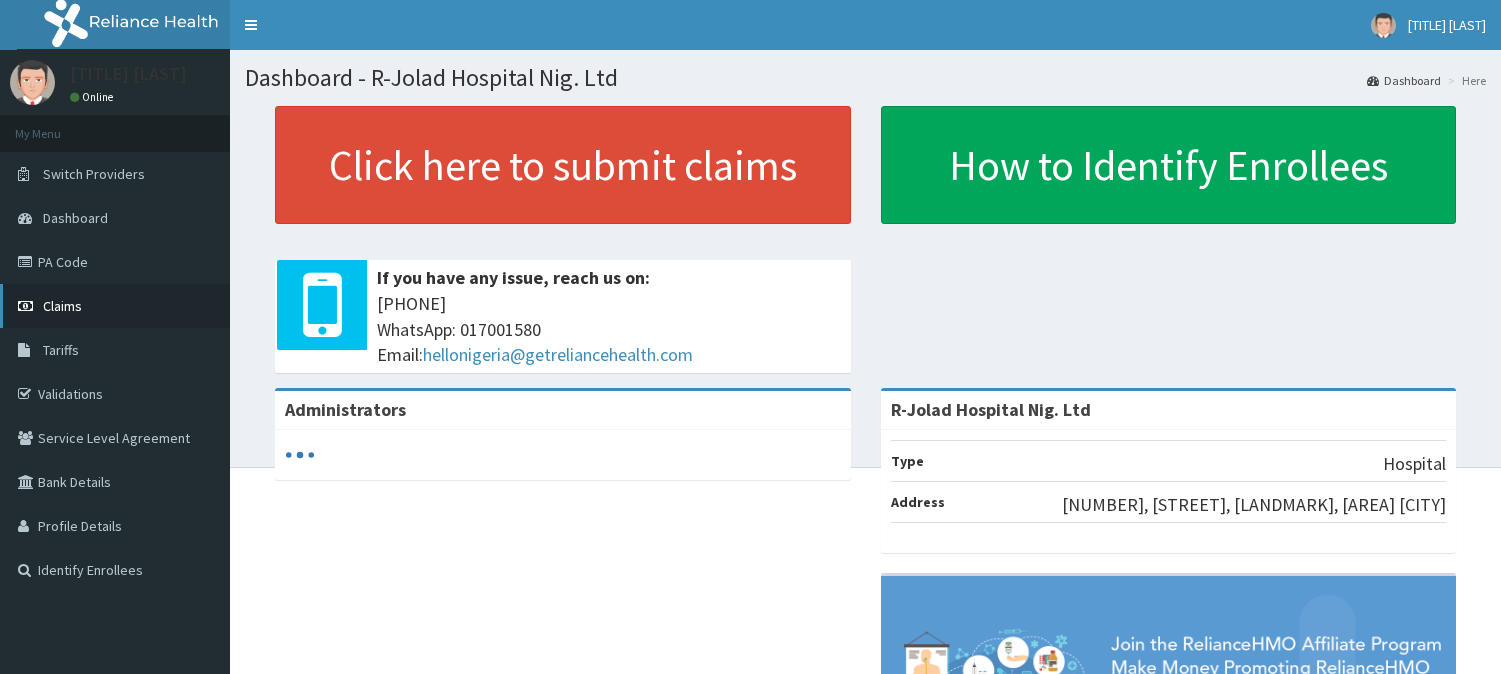 scroll, scrollTop: 0, scrollLeft: 0, axis: both 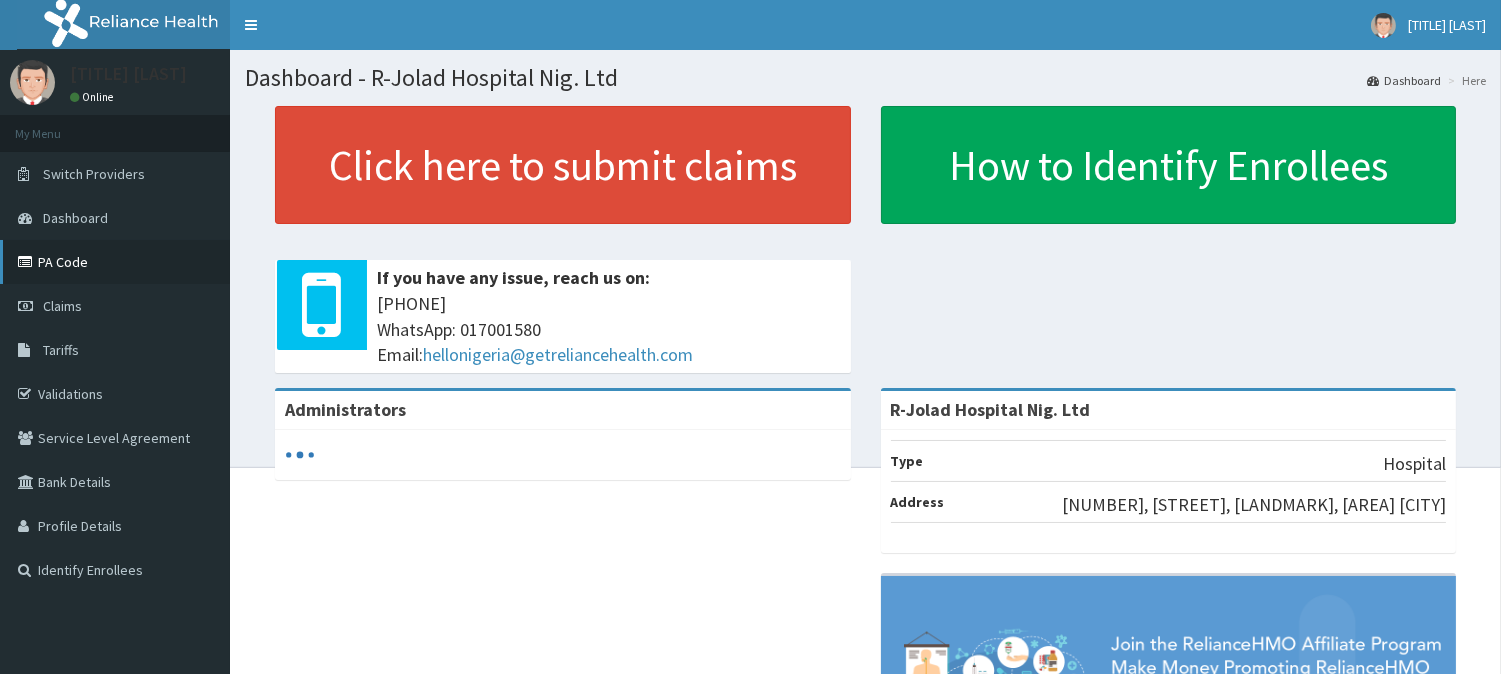 click on "PA Code" at bounding box center (115, 262) 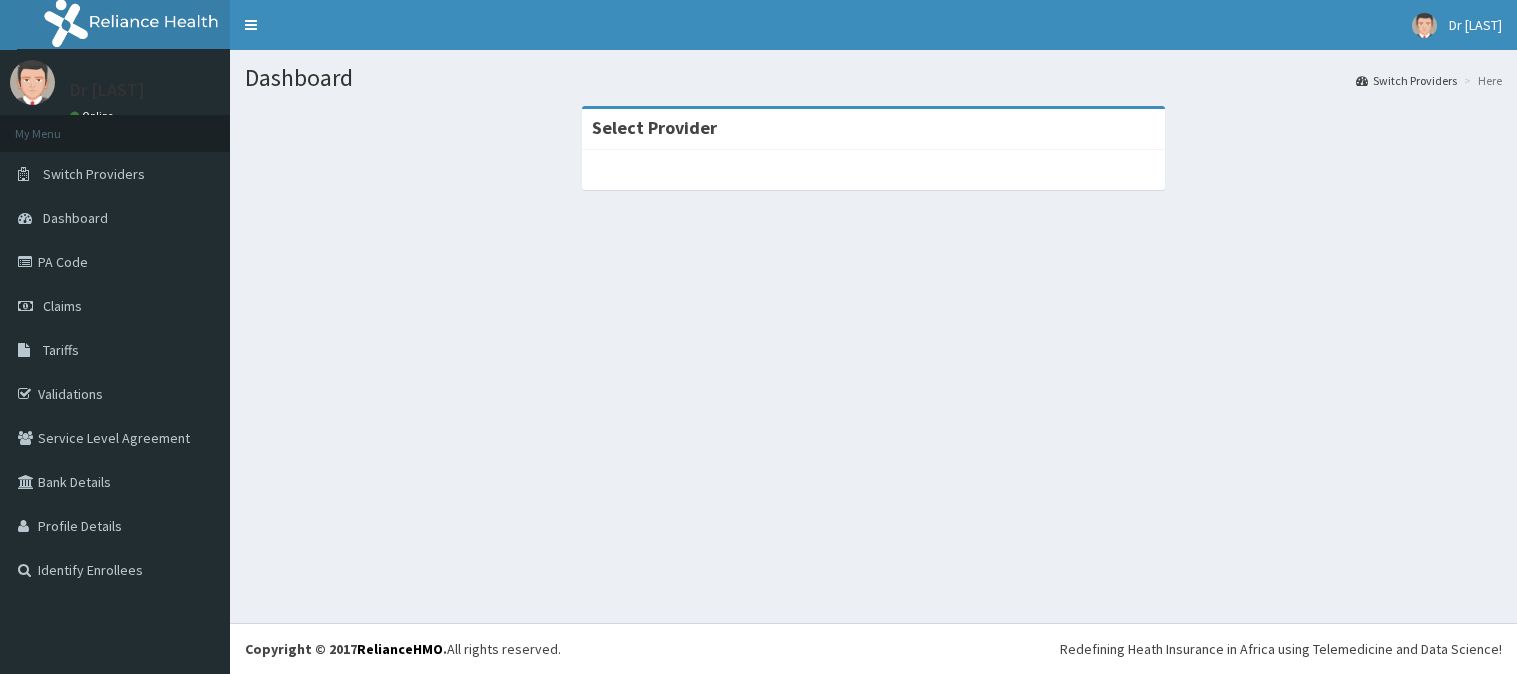 scroll, scrollTop: 0, scrollLeft: 0, axis: both 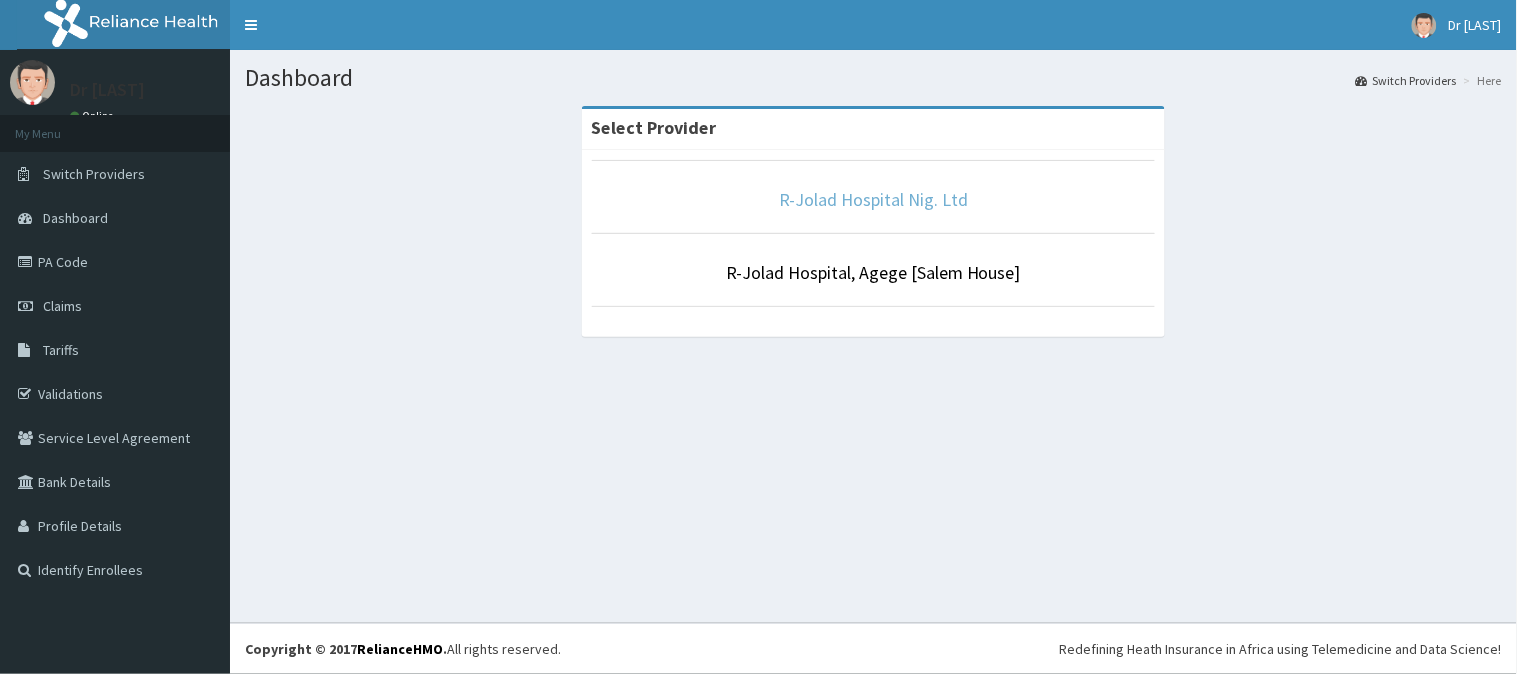click on "R-Jolad Hospital Nig. Ltd" at bounding box center [873, 199] 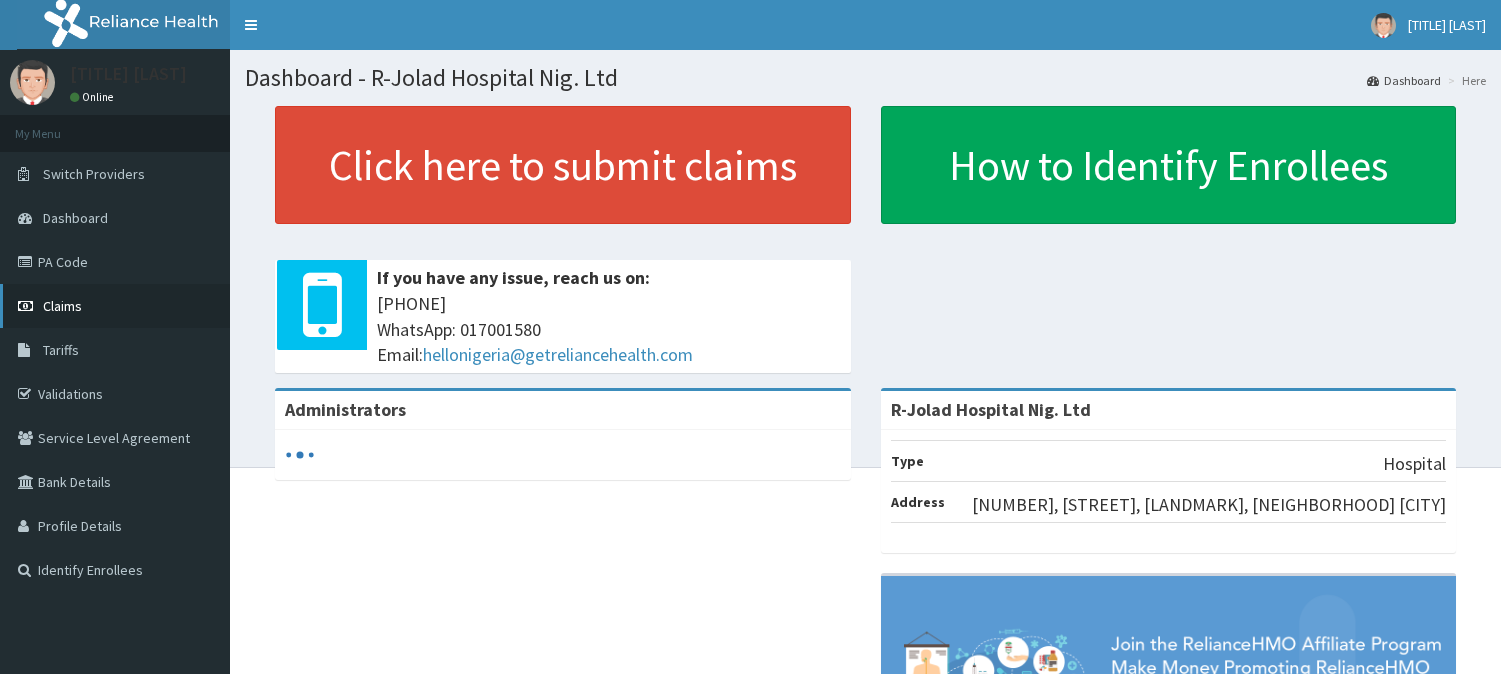 scroll, scrollTop: 0, scrollLeft: 0, axis: both 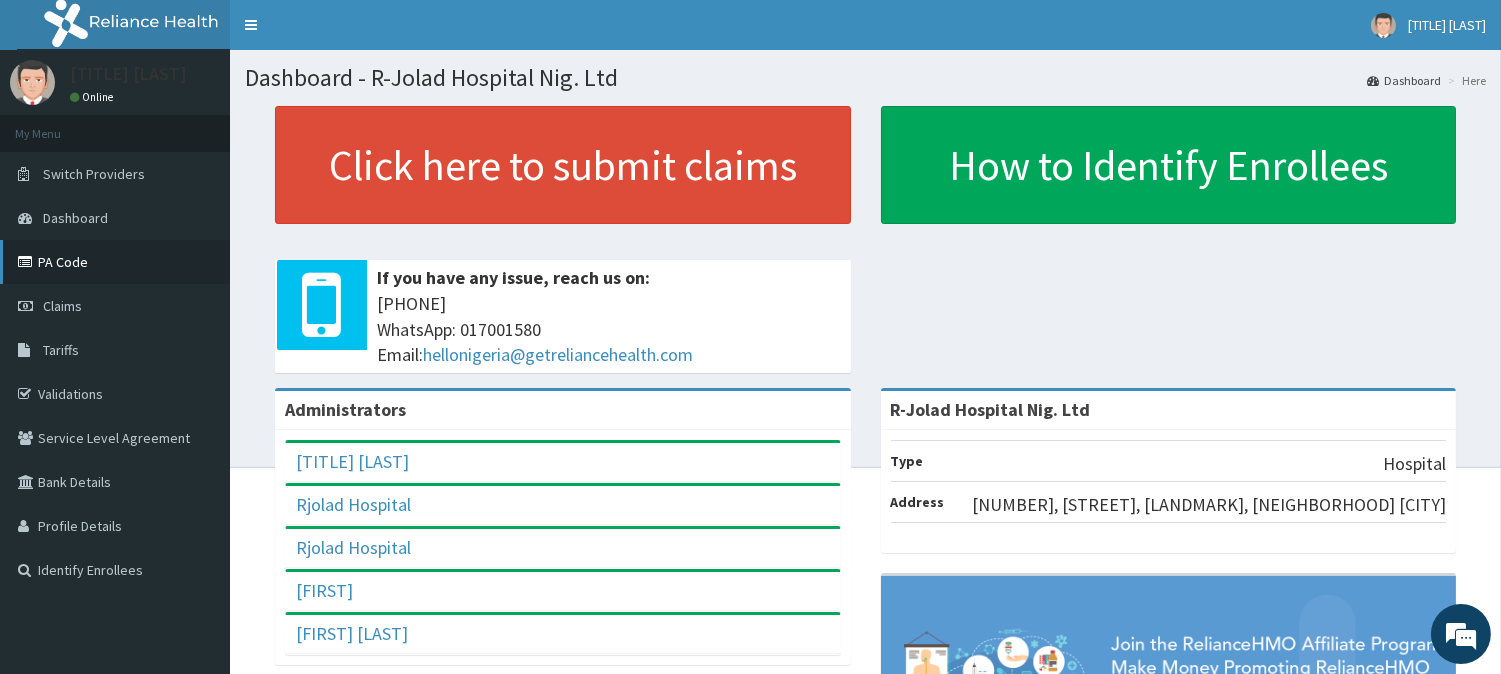 click on "PA Code" at bounding box center [115, 262] 